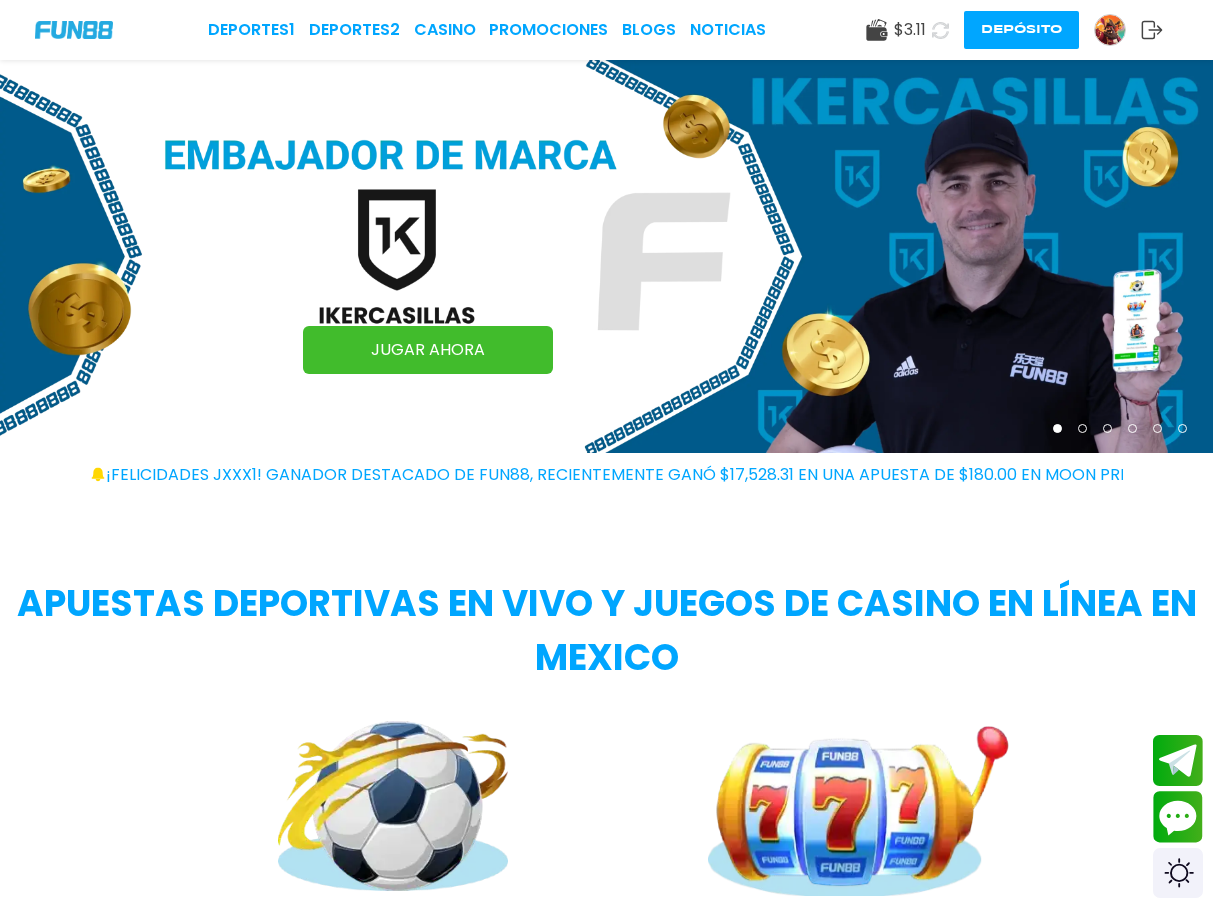 scroll, scrollTop: 0, scrollLeft: 0, axis: both 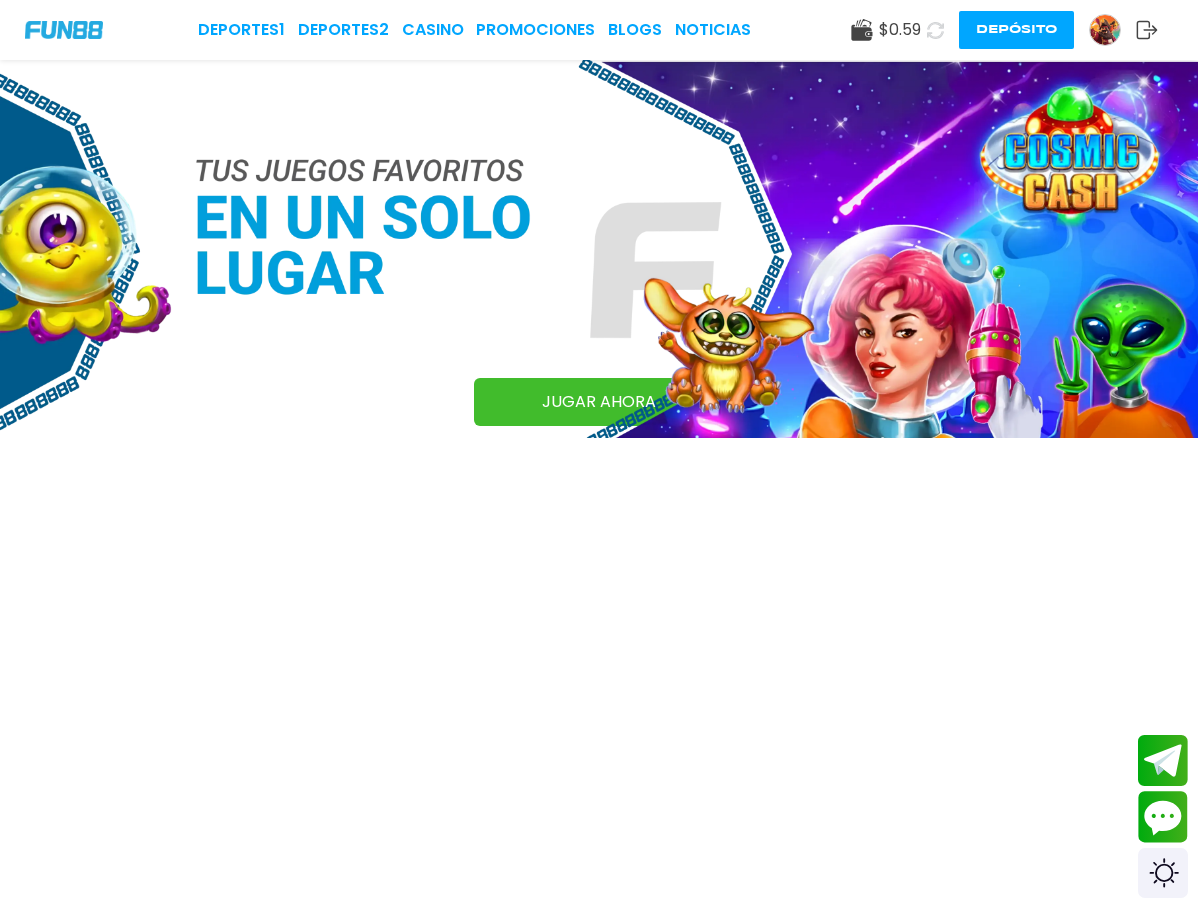 click at bounding box center [1105, 30] 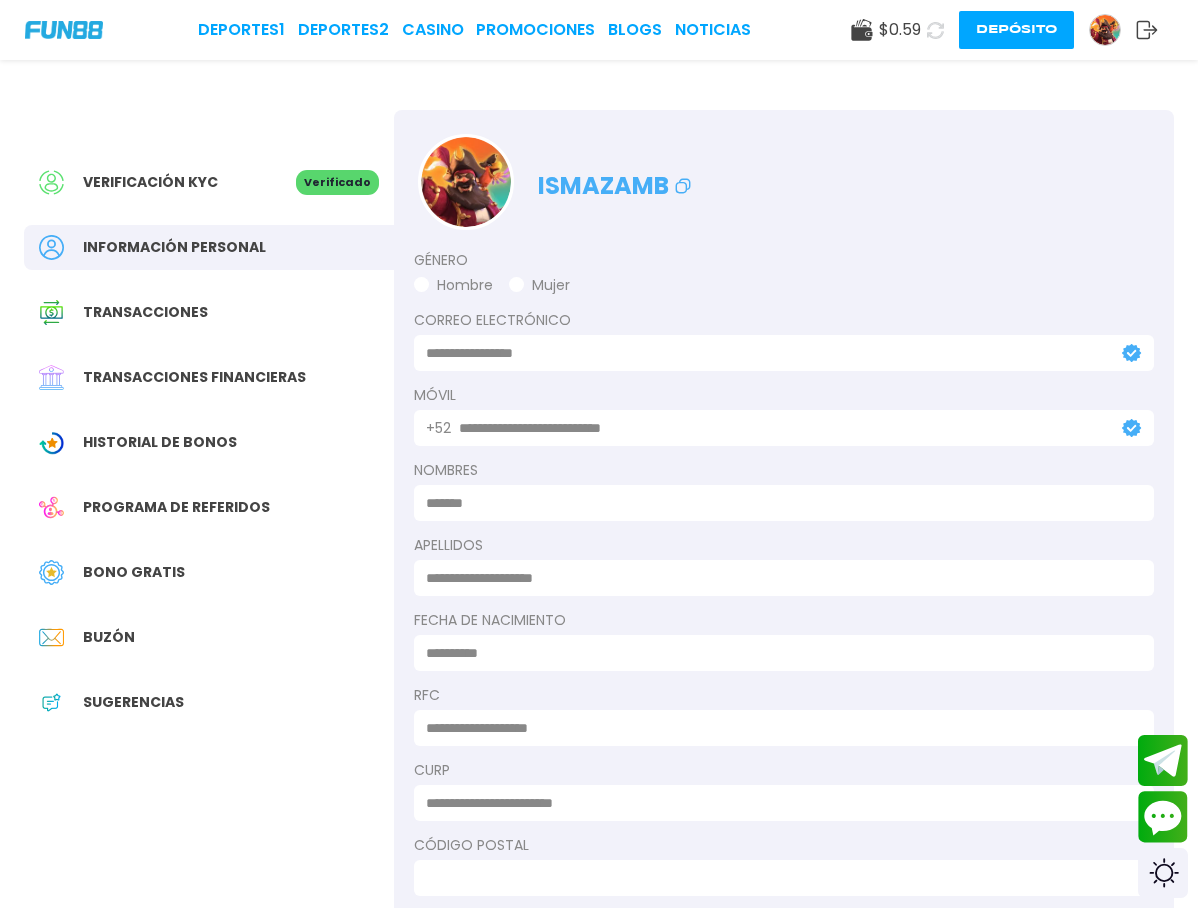 type on "**********" 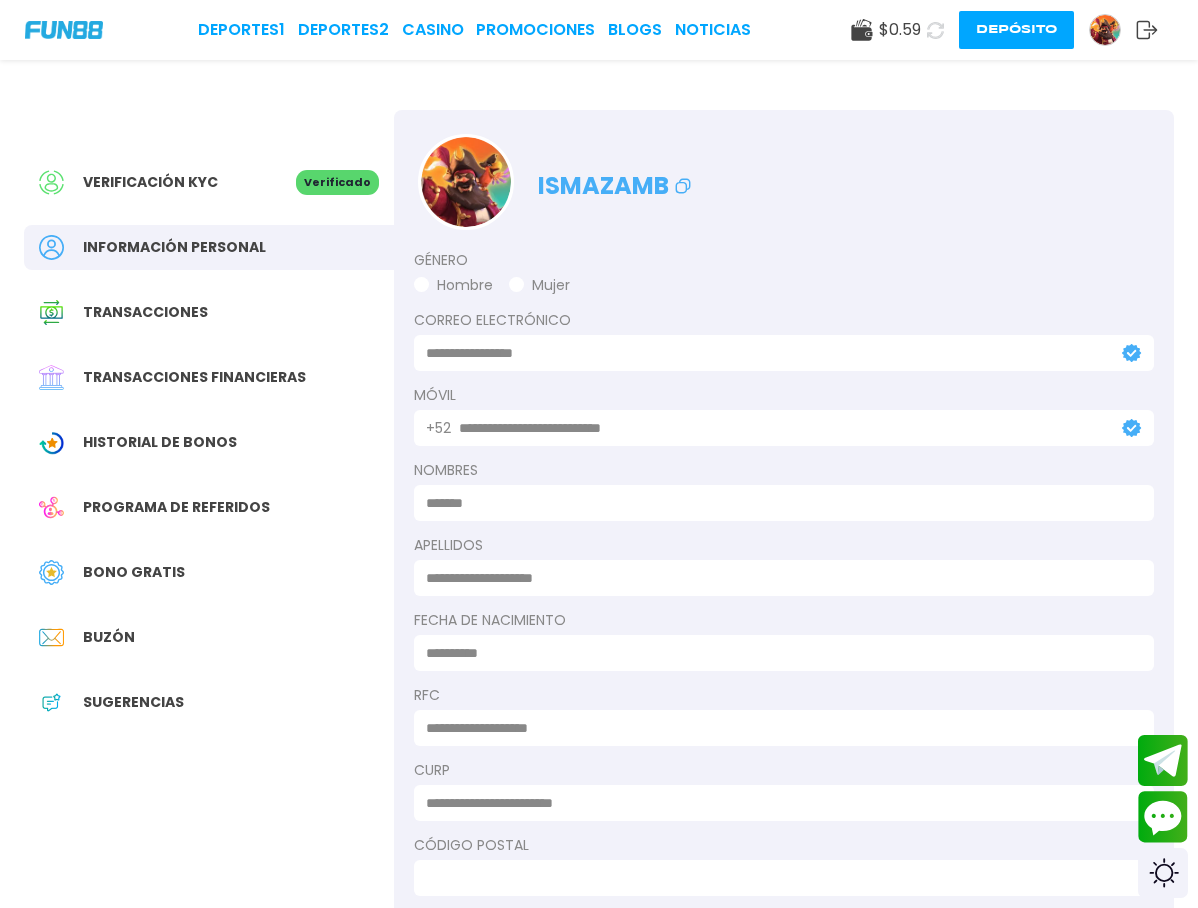 type on "**********" 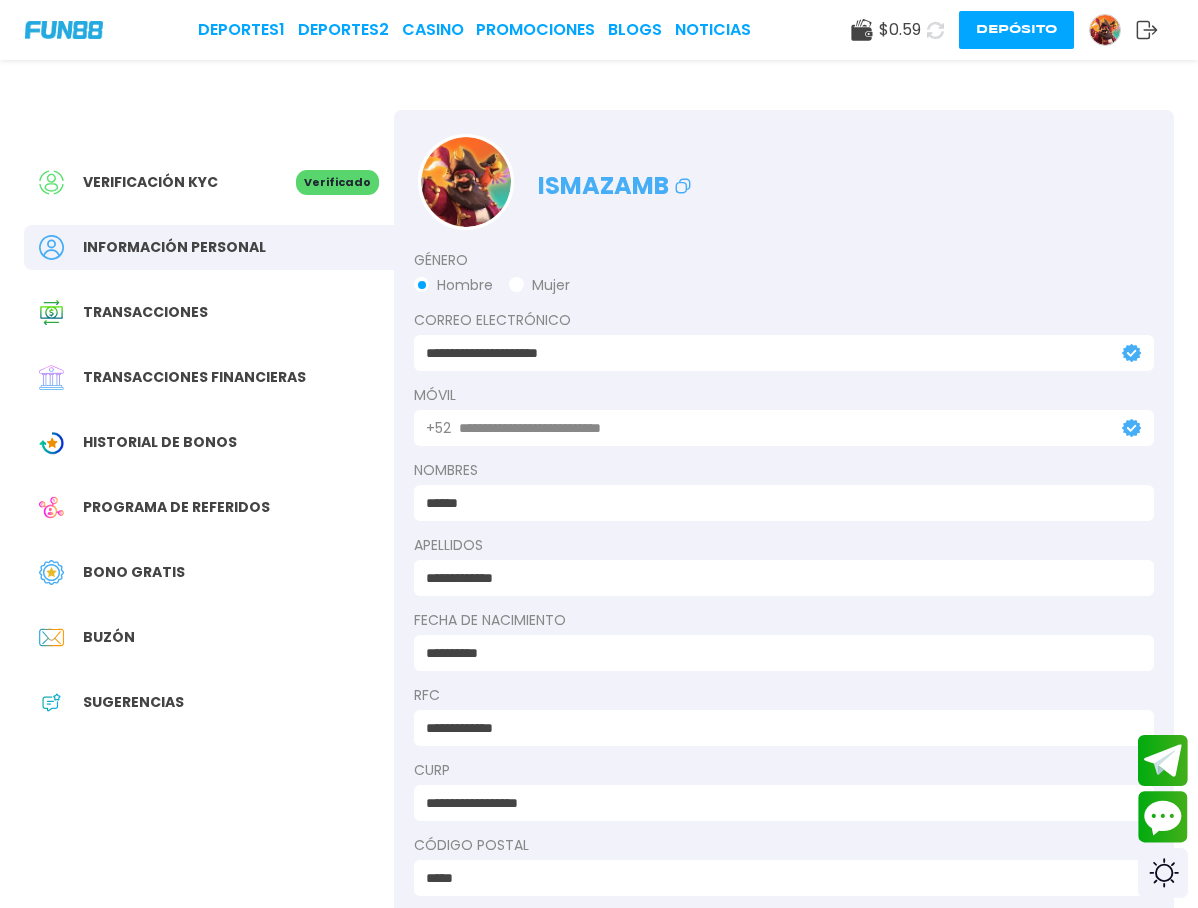 click on "$ 0.59" at bounding box center (900, 30) 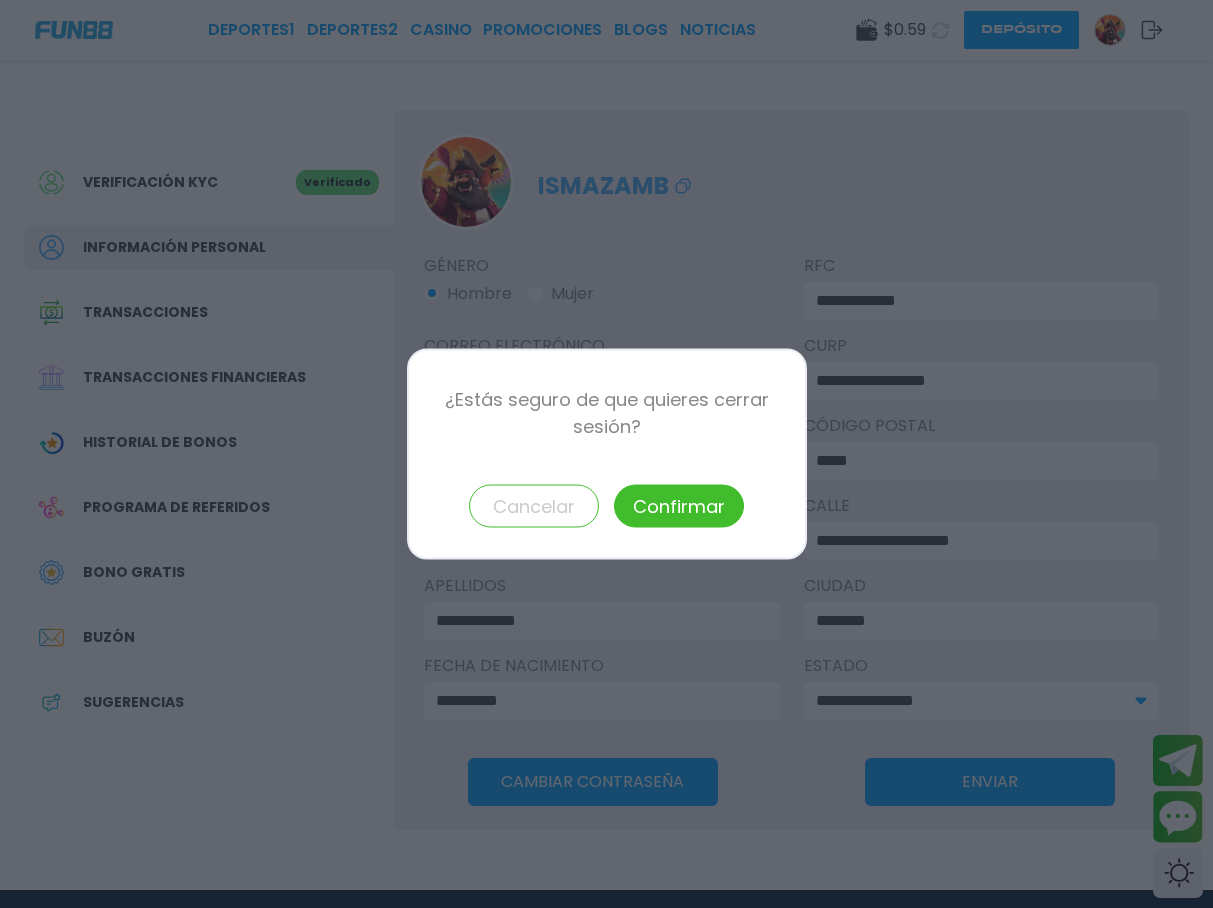 click on "Confirmar" at bounding box center [679, 506] 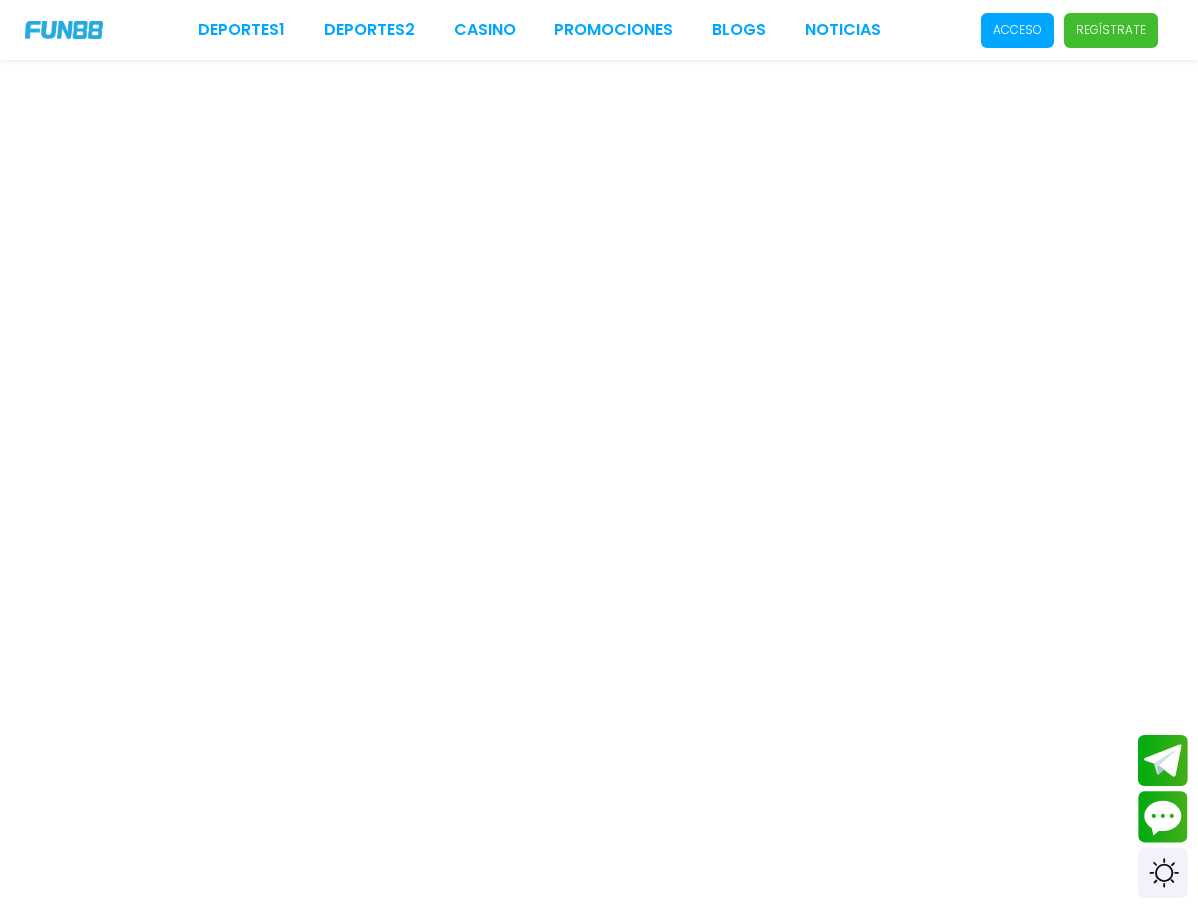 scroll, scrollTop: 0, scrollLeft: 0, axis: both 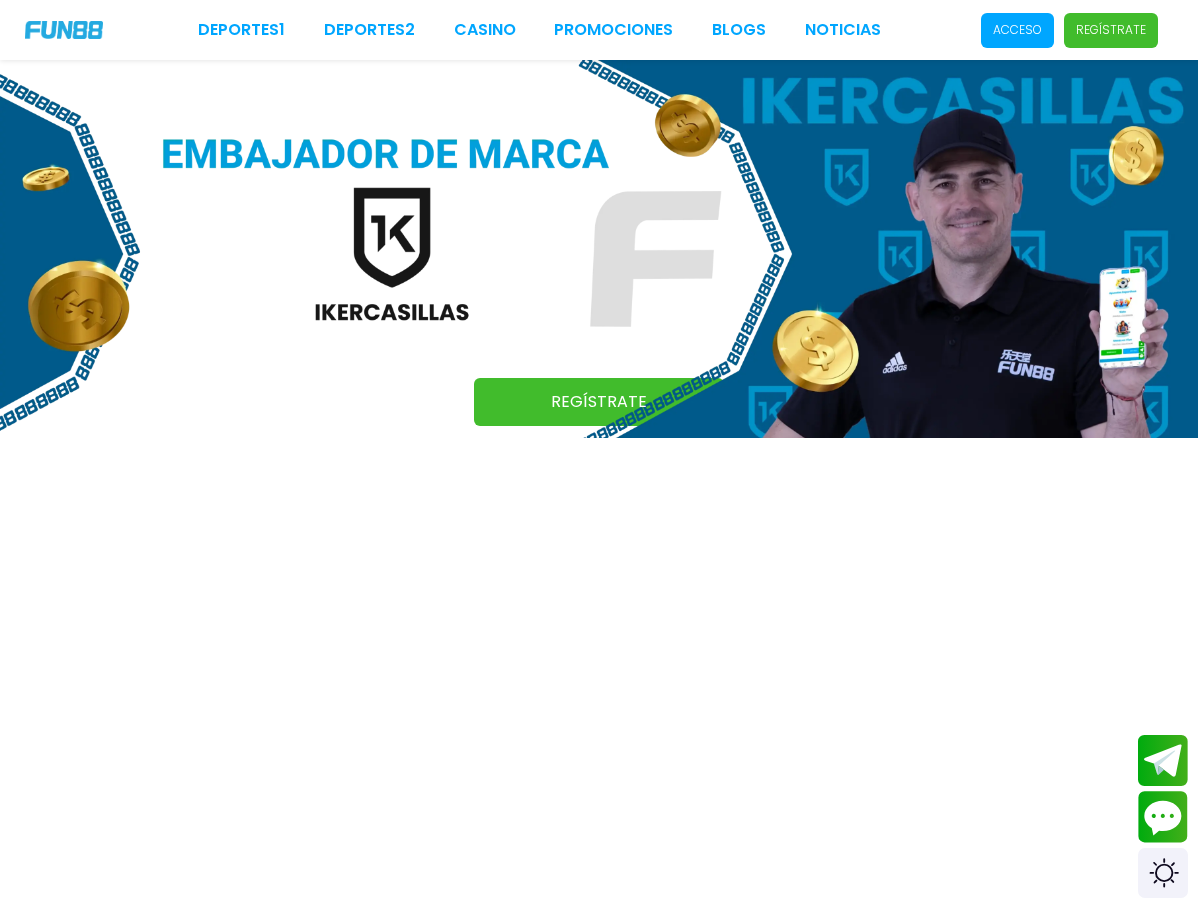 click on "Acceso" at bounding box center (1017, 30) 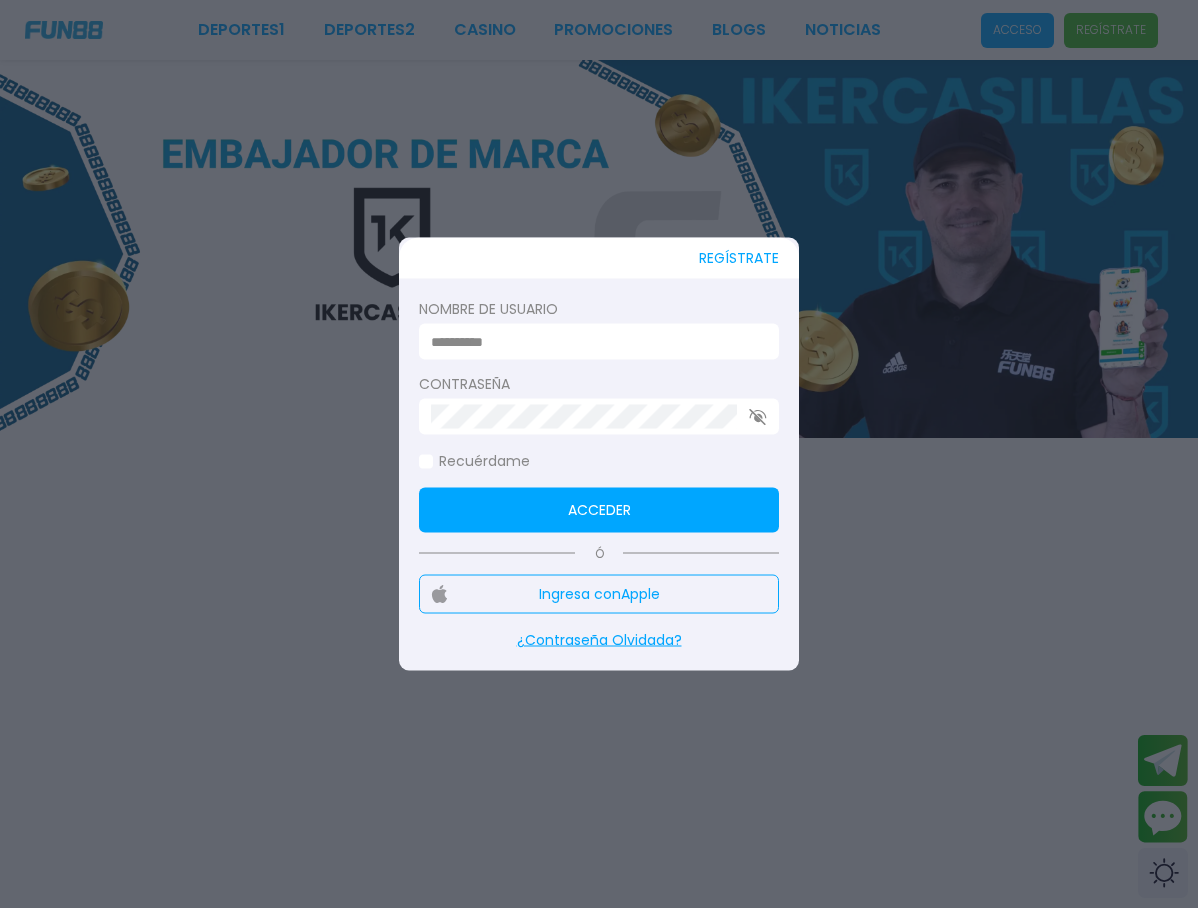 click at bounding box center (593, 341) 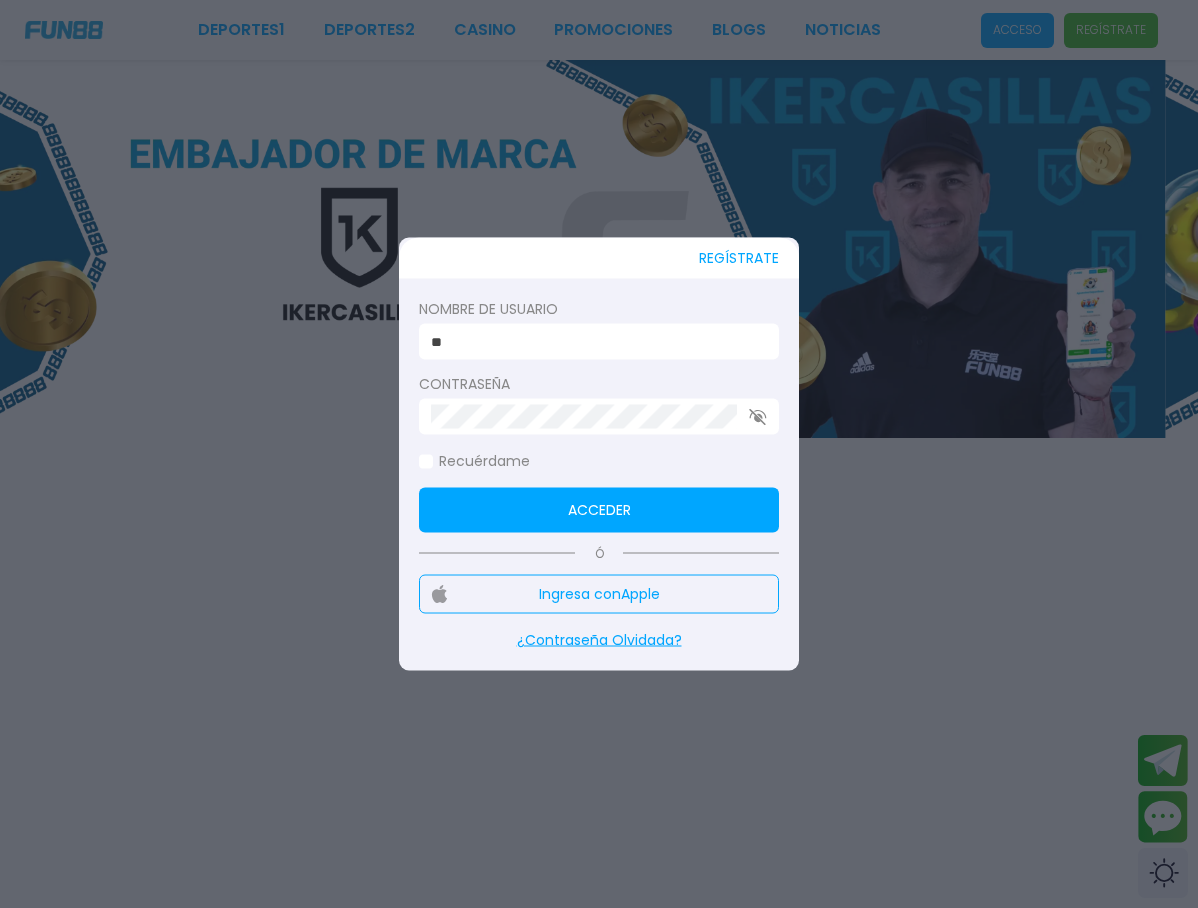 type on "*" 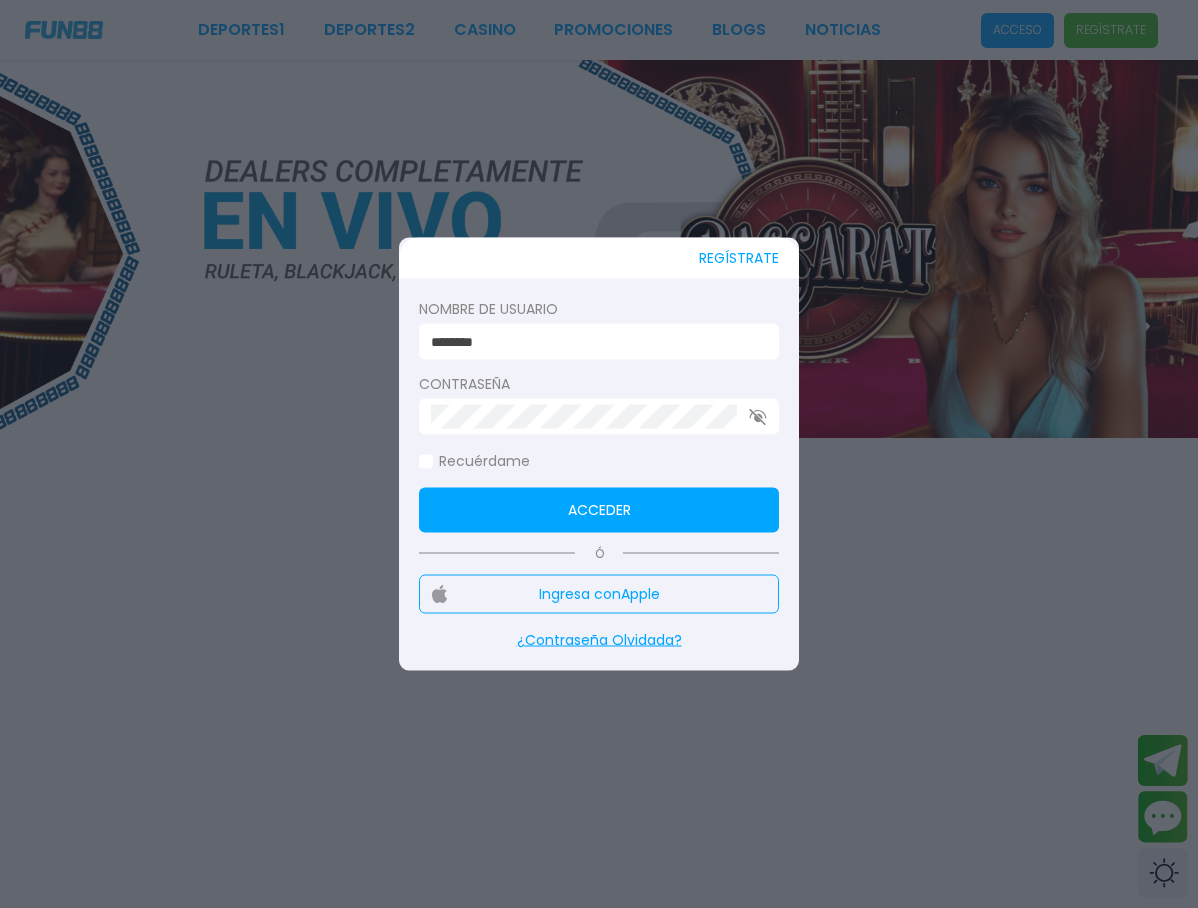 type on "********" 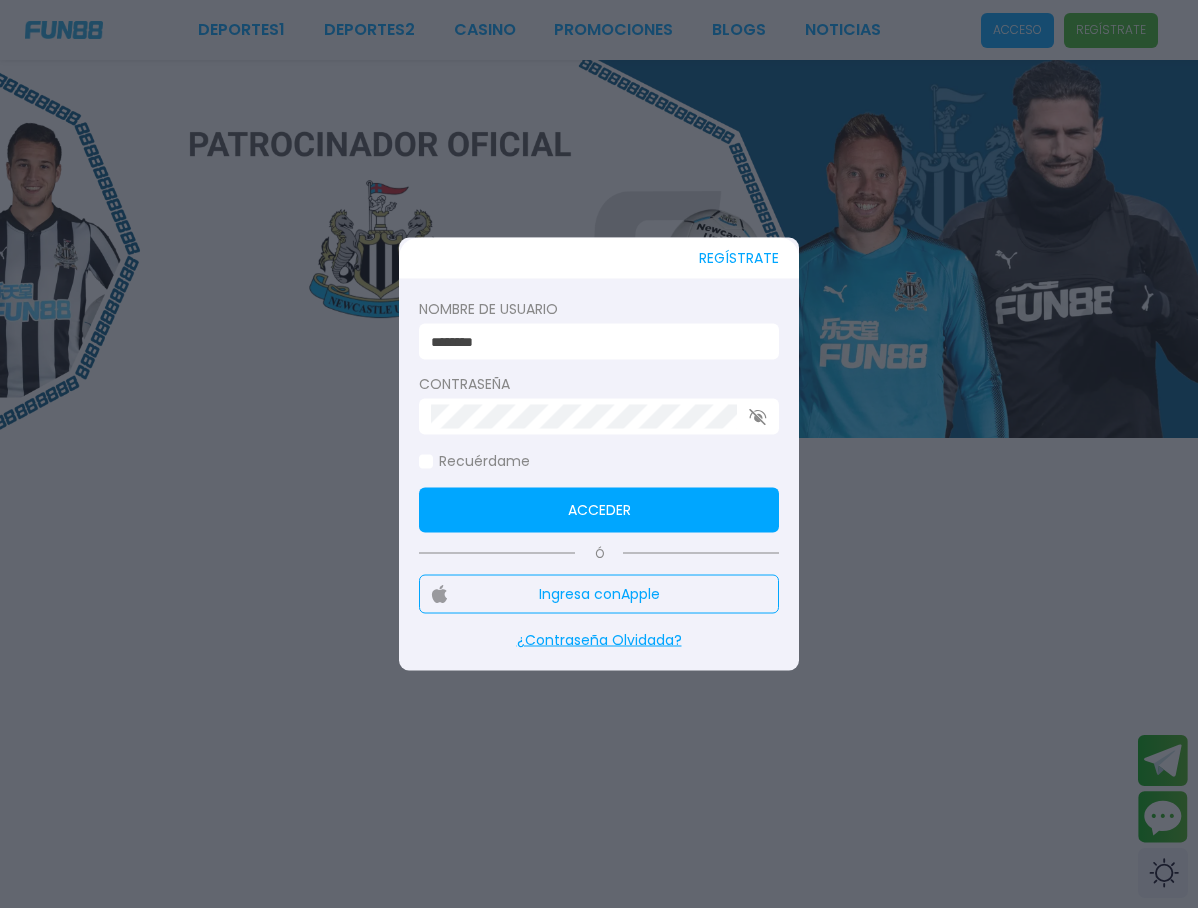 click on "Acceder" at bounding box center (599, 510) 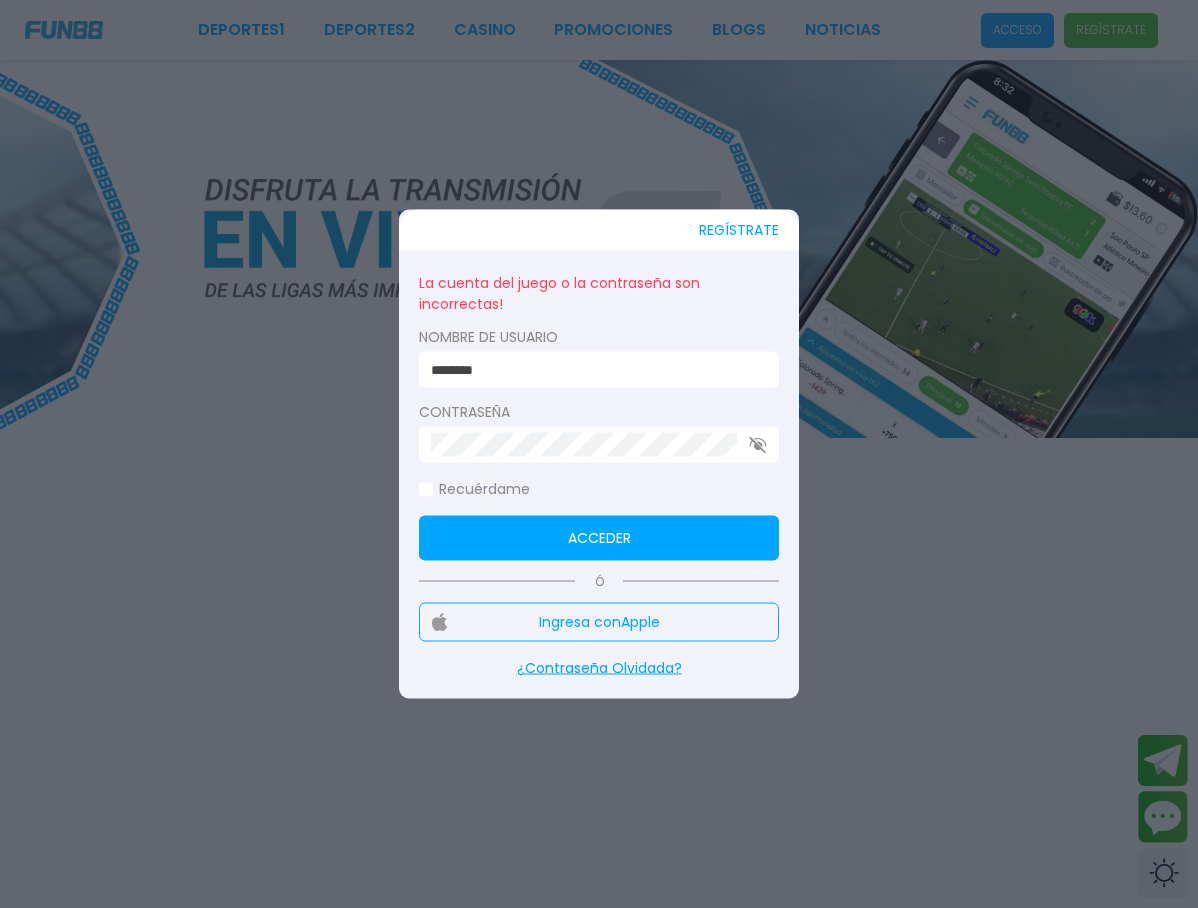 click 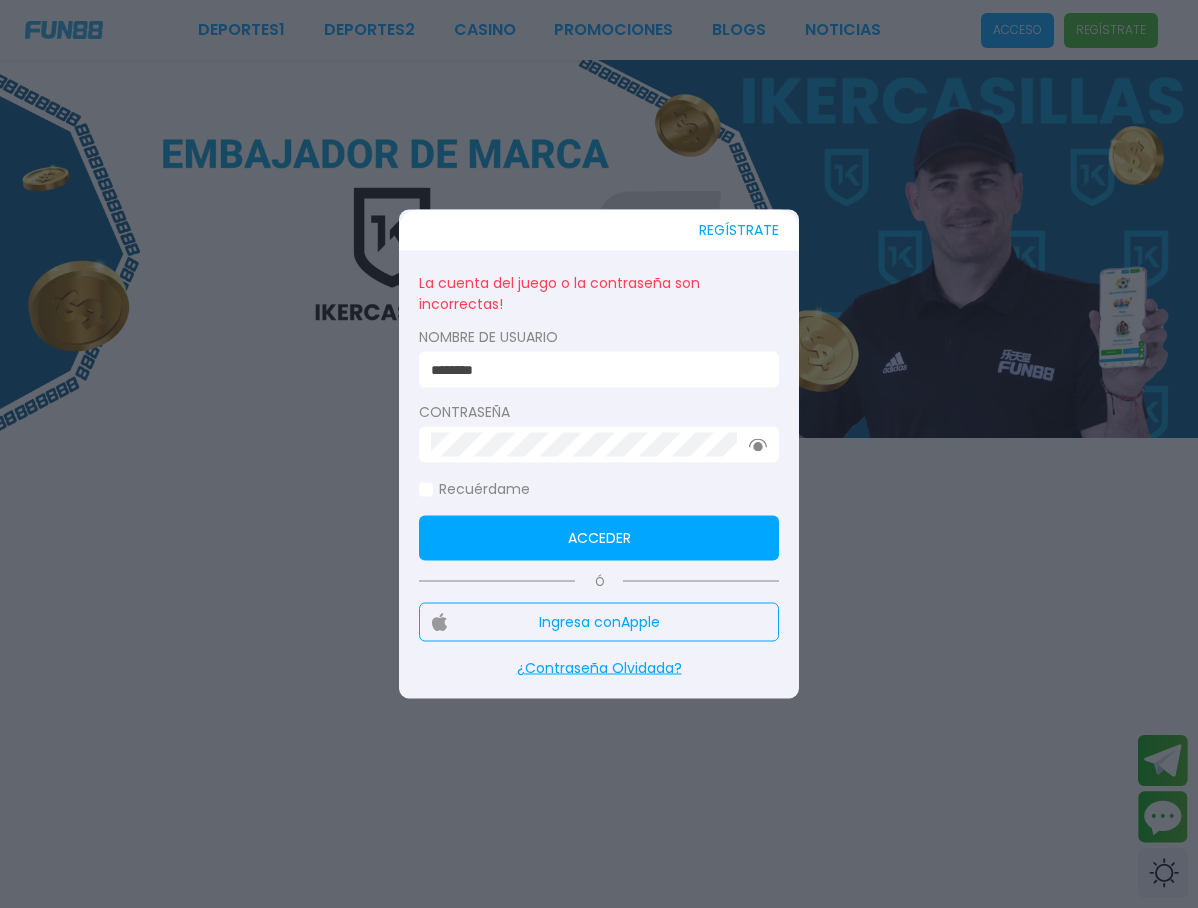 click on "Acceder" at bounding box center (599, 538) 